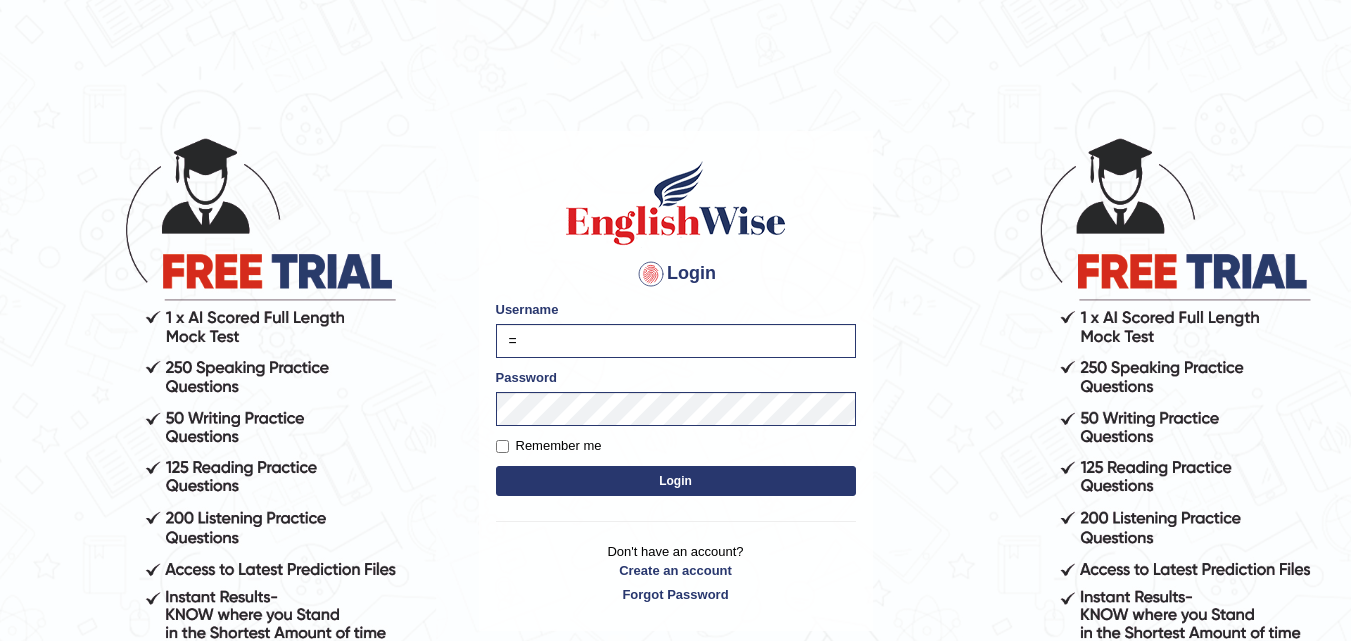scroll, scrollTop: 0, scrollLeft: 0, axis: both 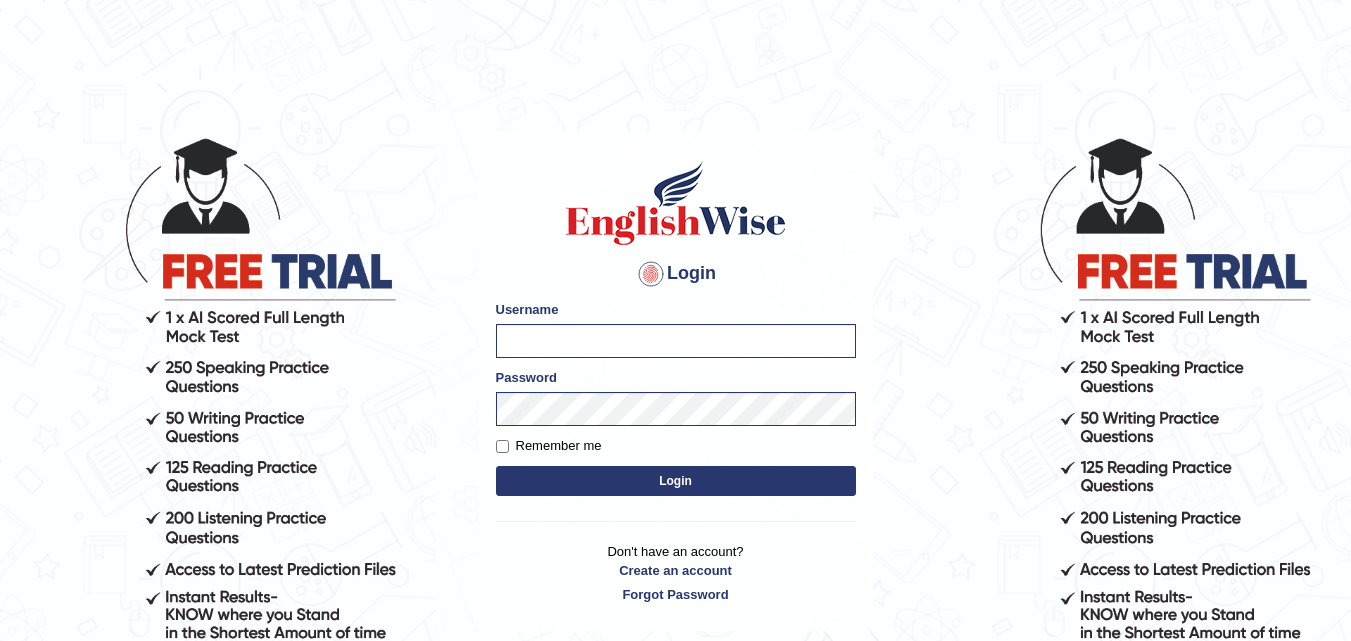 click on "Username" at bounding box center [676, 341] 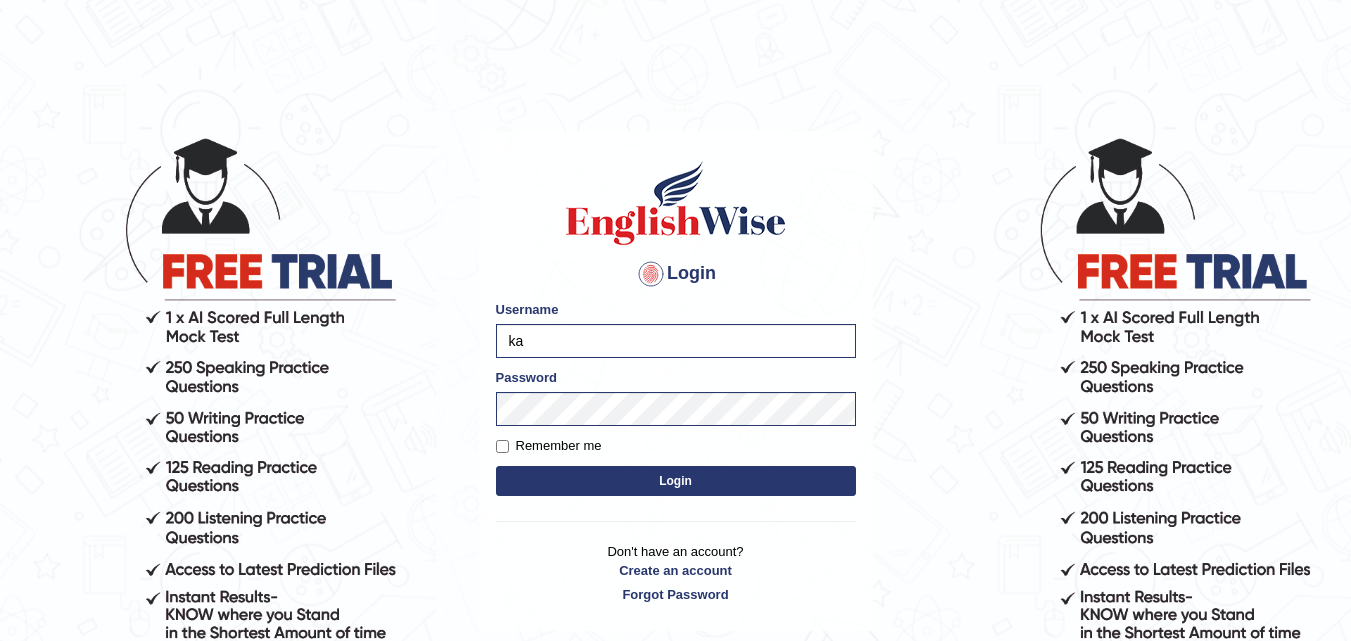 type on "karanvir_parramatta" 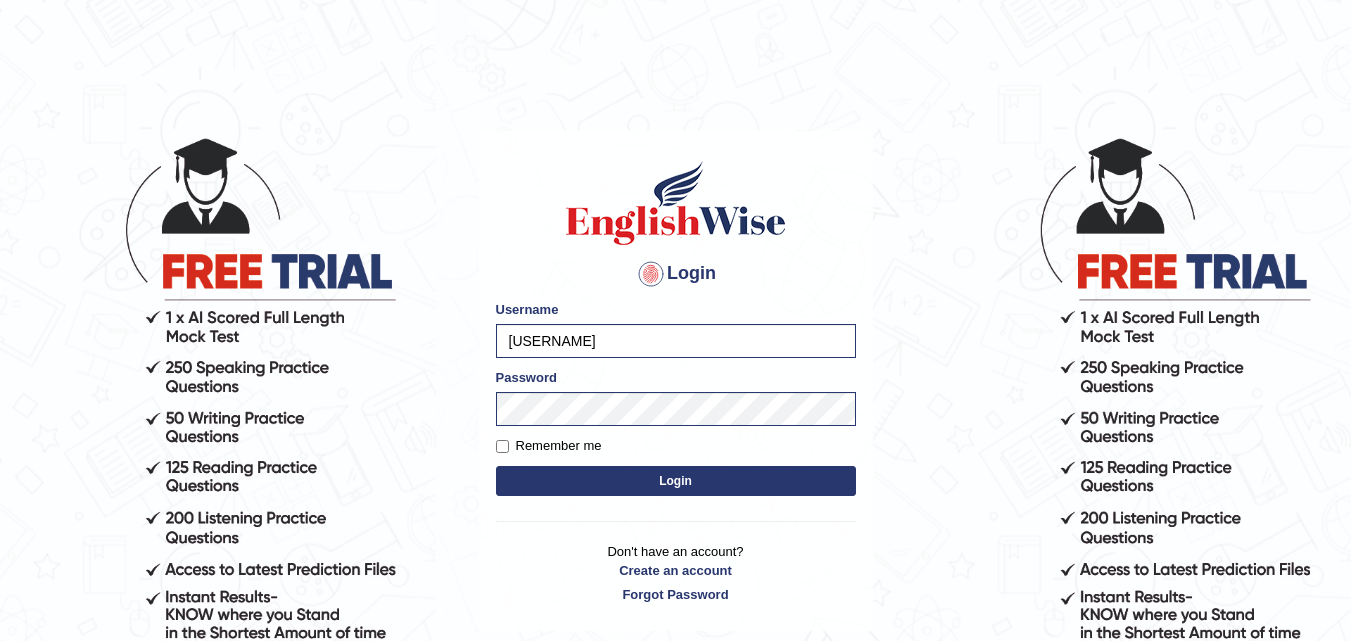 click on "Login" at bounding box center (676, 481) 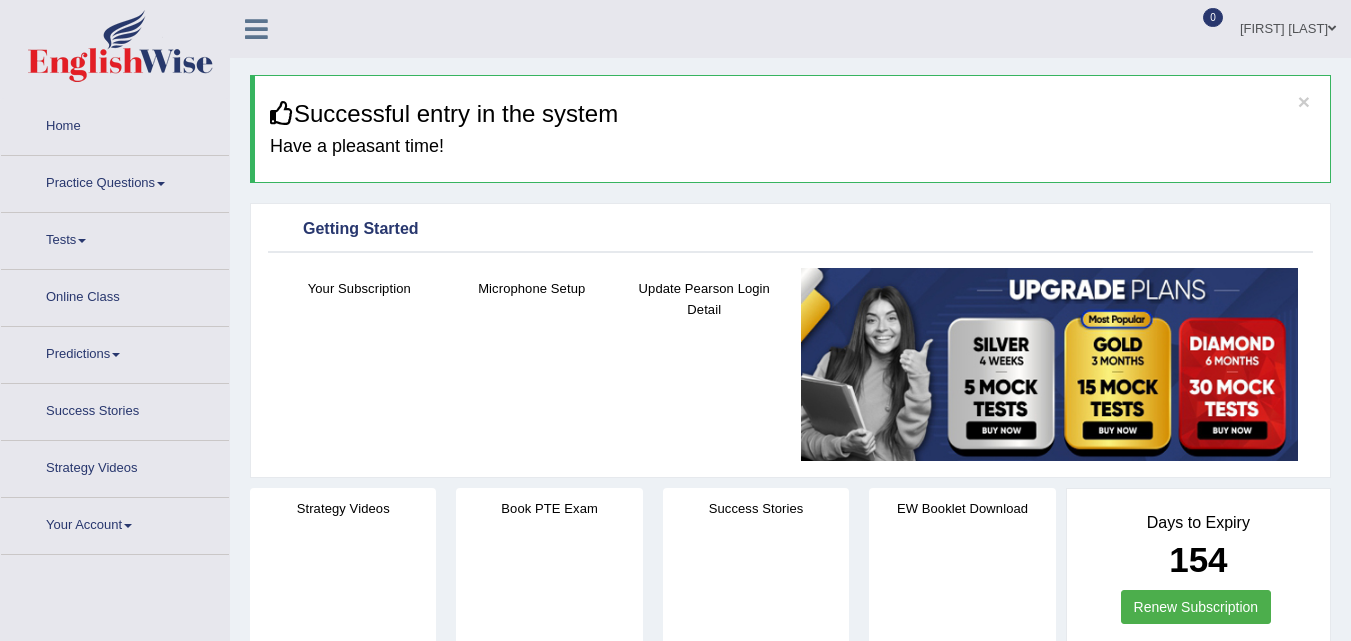 scroll, scrollTop: 0, scrollLeft: 0, axis: both 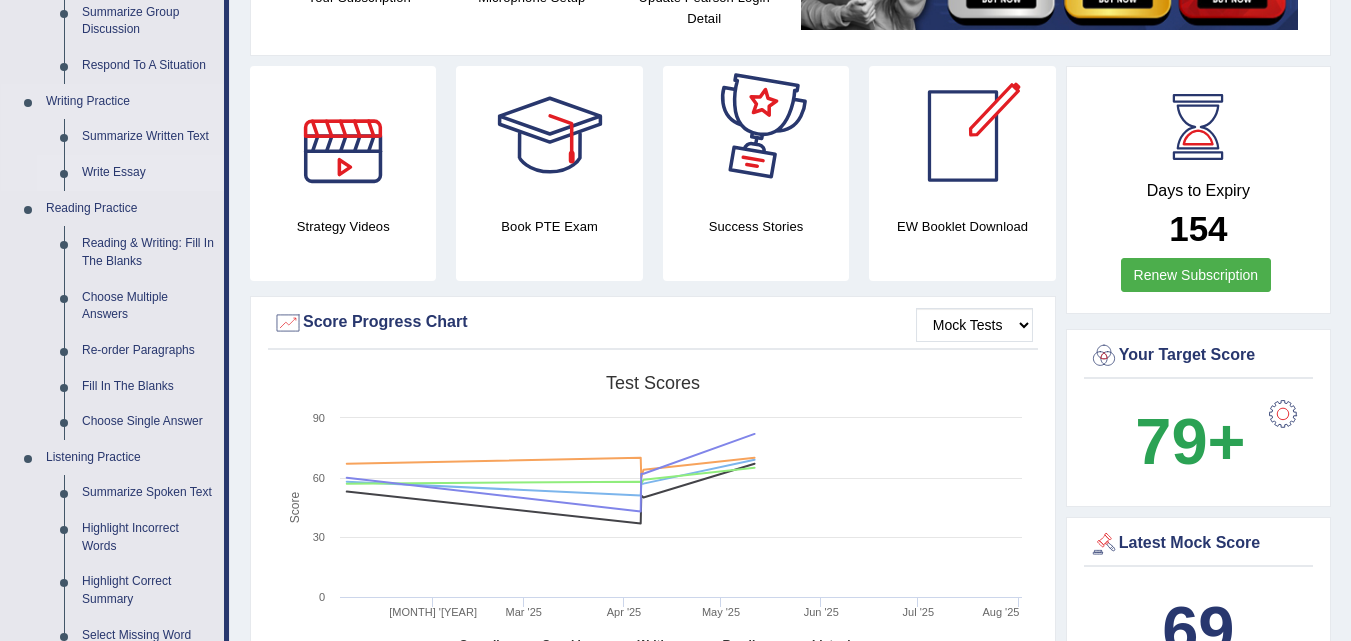 click on "Write Essay" at bounding box center [148, 173] 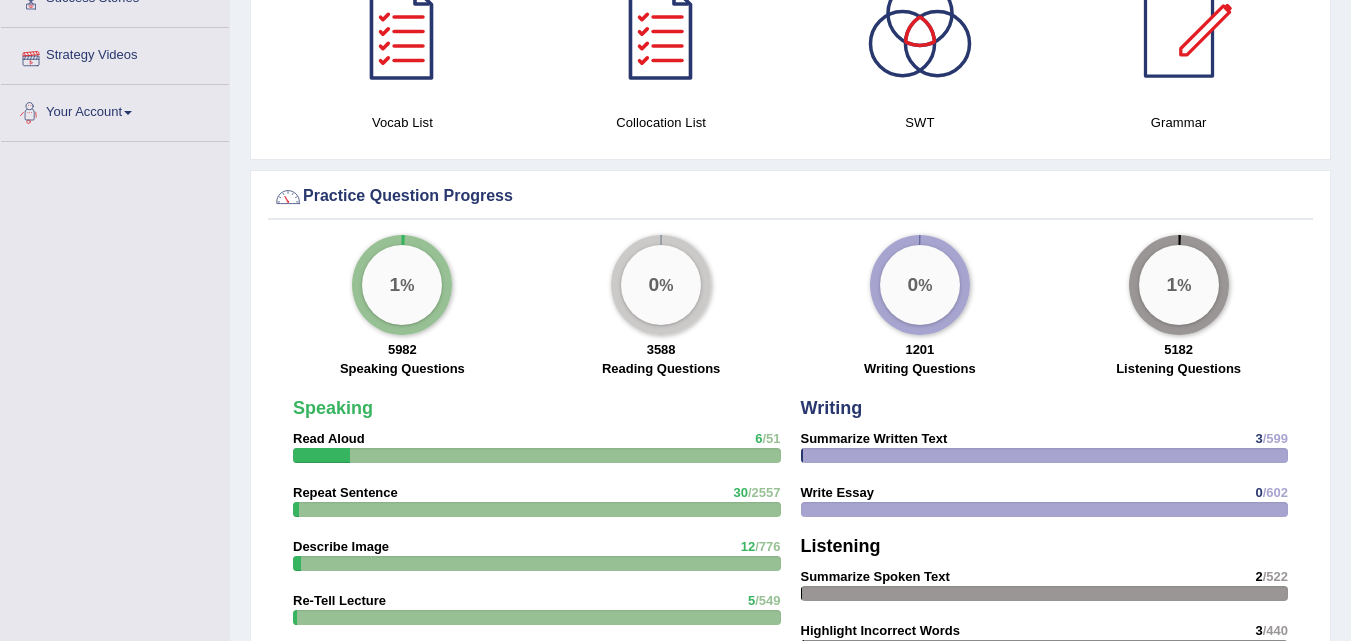 scroll, scrollTop: 1407, scrollLeft: 0, axis: vertical 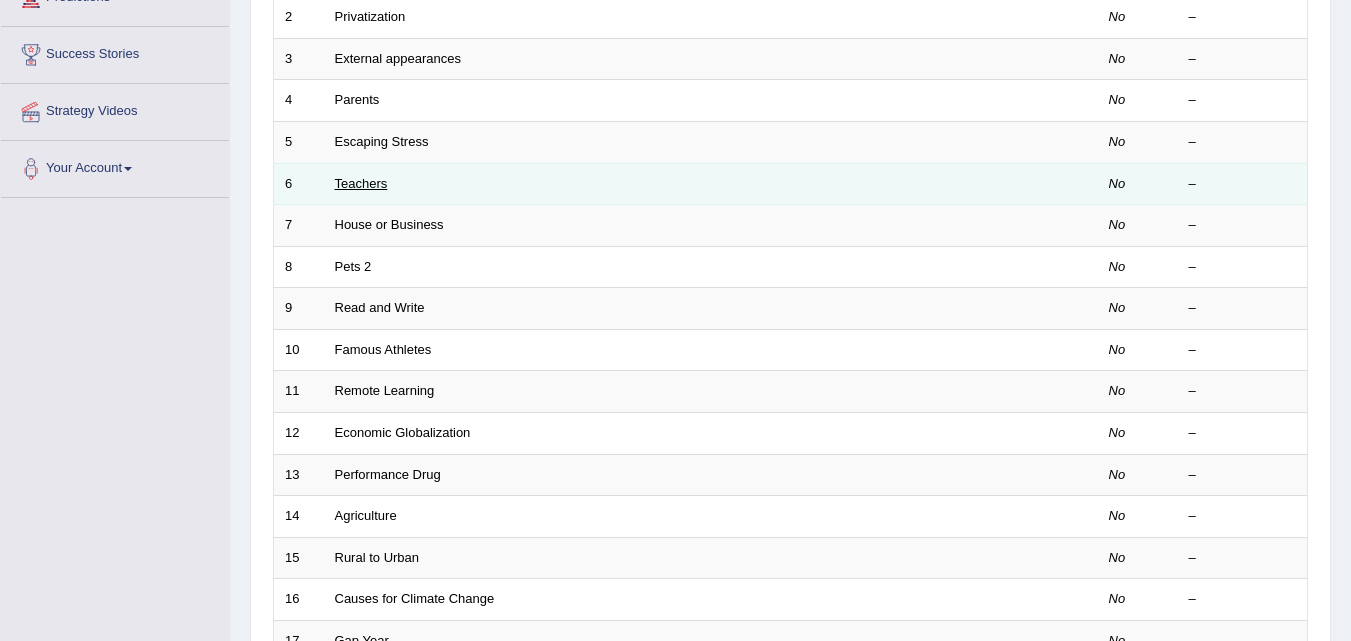 click on "Teachers" at bounding box center [361, 183] 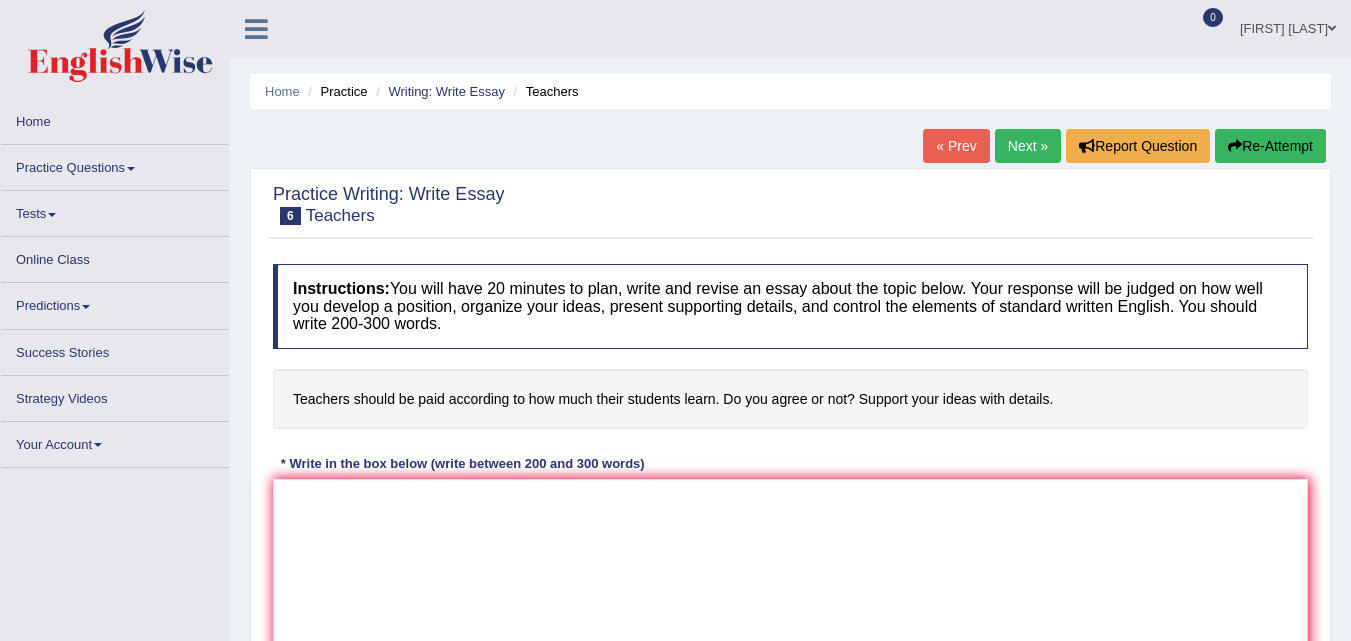 scroll, scrollTop: 0, scrollLeft: 0, axis: both 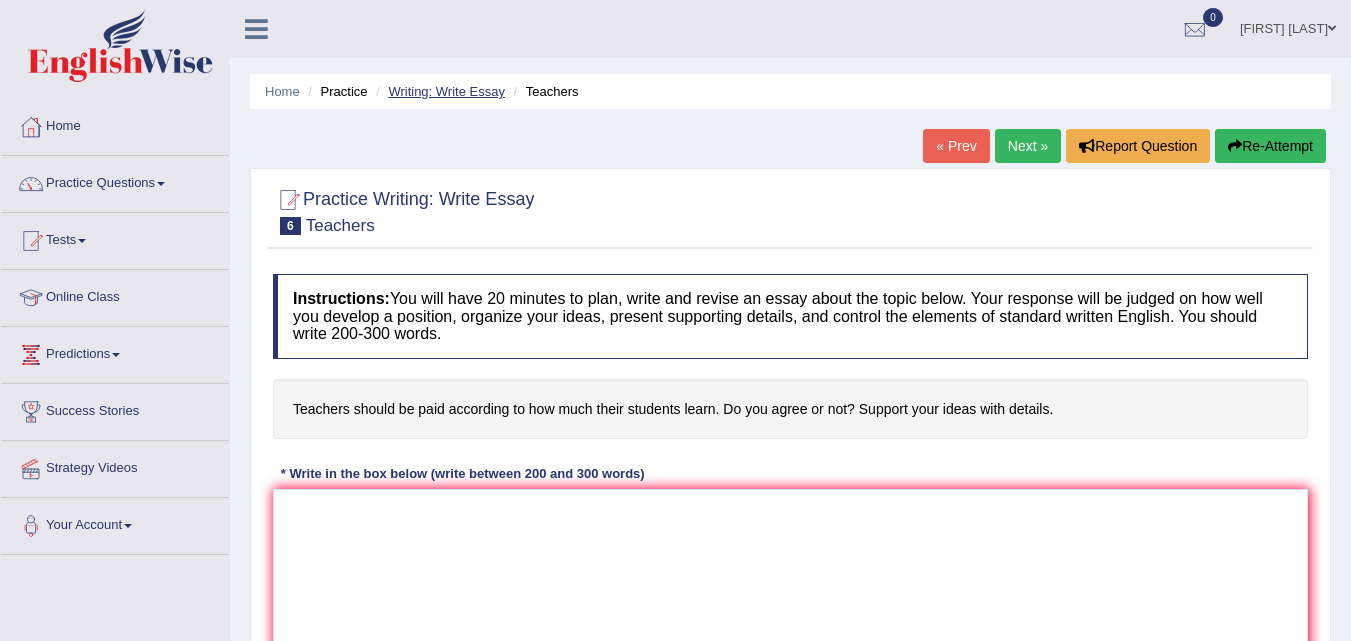 click on "Writing: Write Essay" at bounding box center (446, 91) 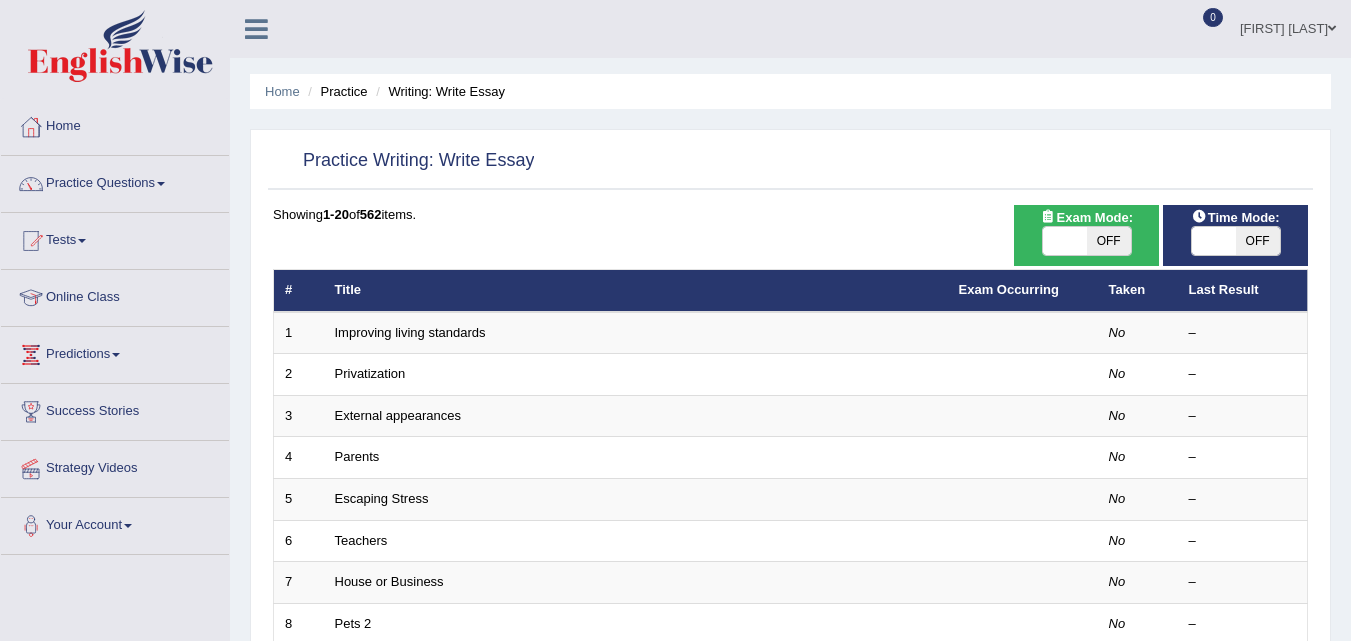 scroll, scrollTop: 207, scrollLeft: 0, axis: vertical 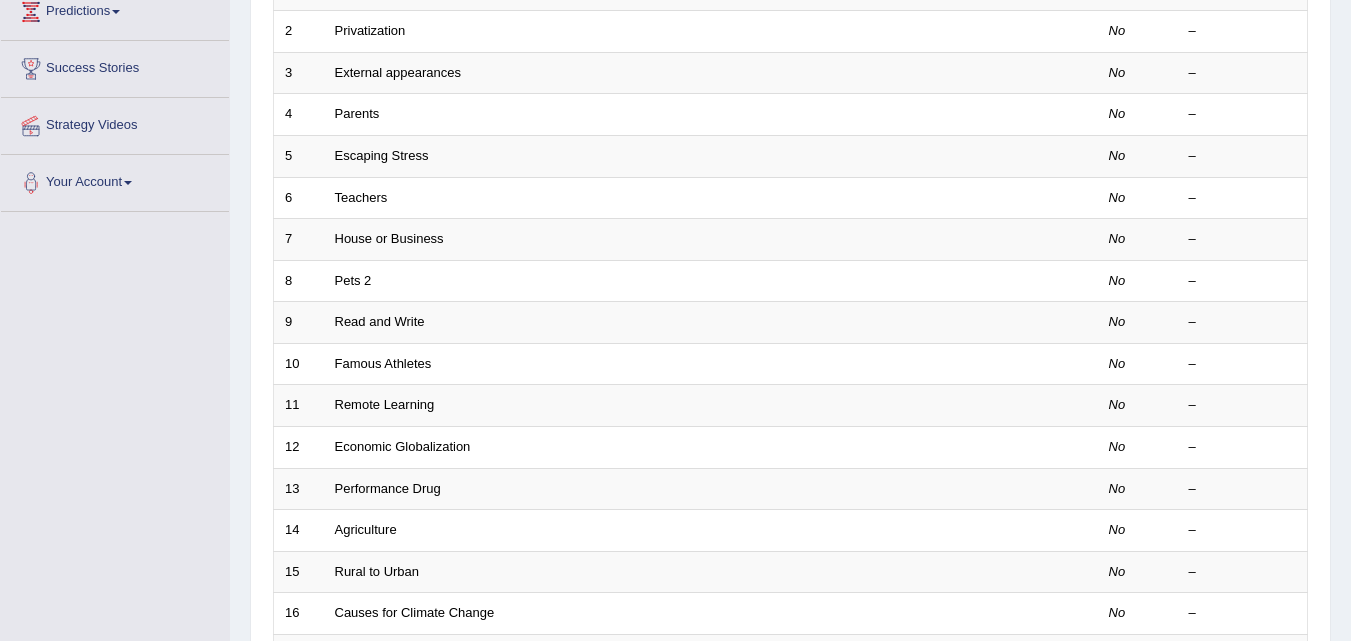 drag, startPoint x: 0, startPoint y: 0, endPoint x: 1364, endPoint y: 376, distance: 1414.8752 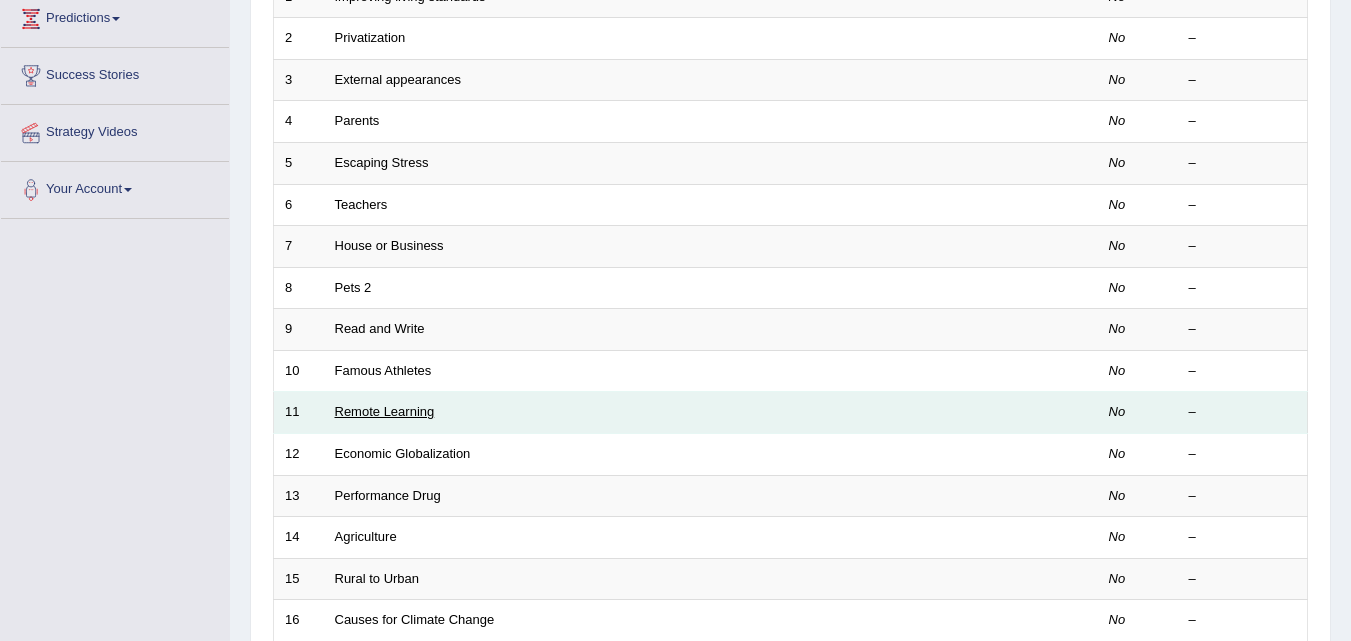 click on "Remote Learning" at bounding box center (385, 411) 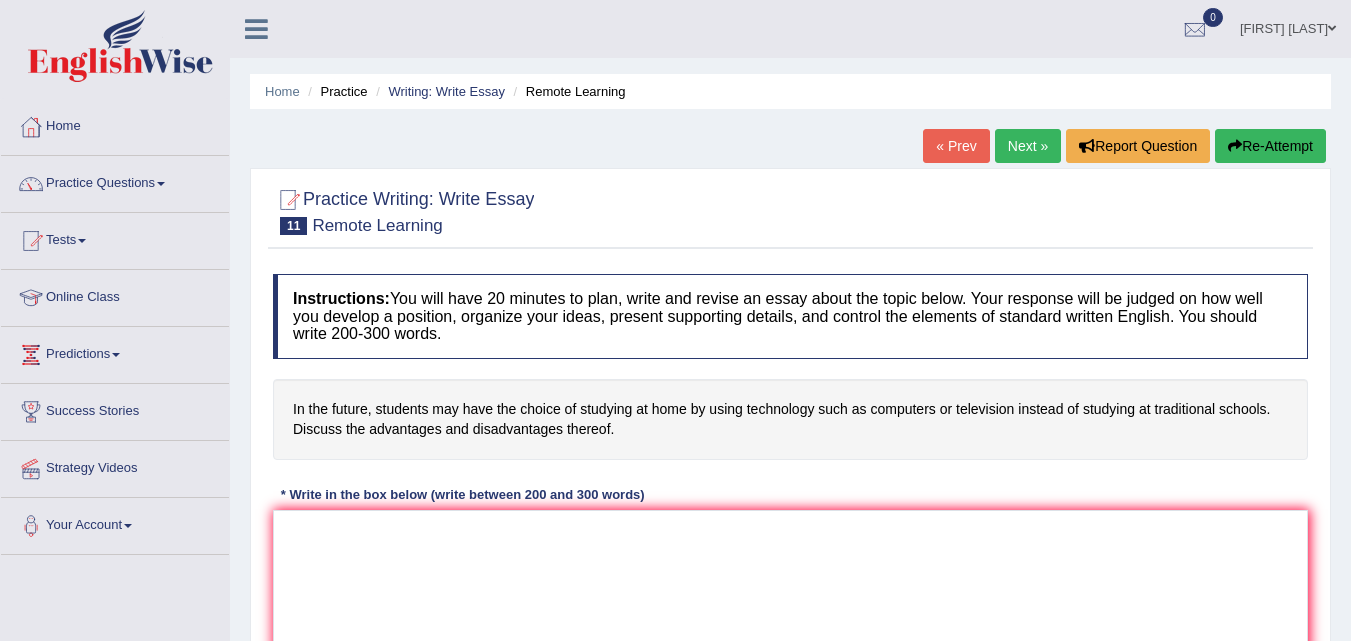 scroll, scrollTop: 0, scrollLeft: 0, axis: both 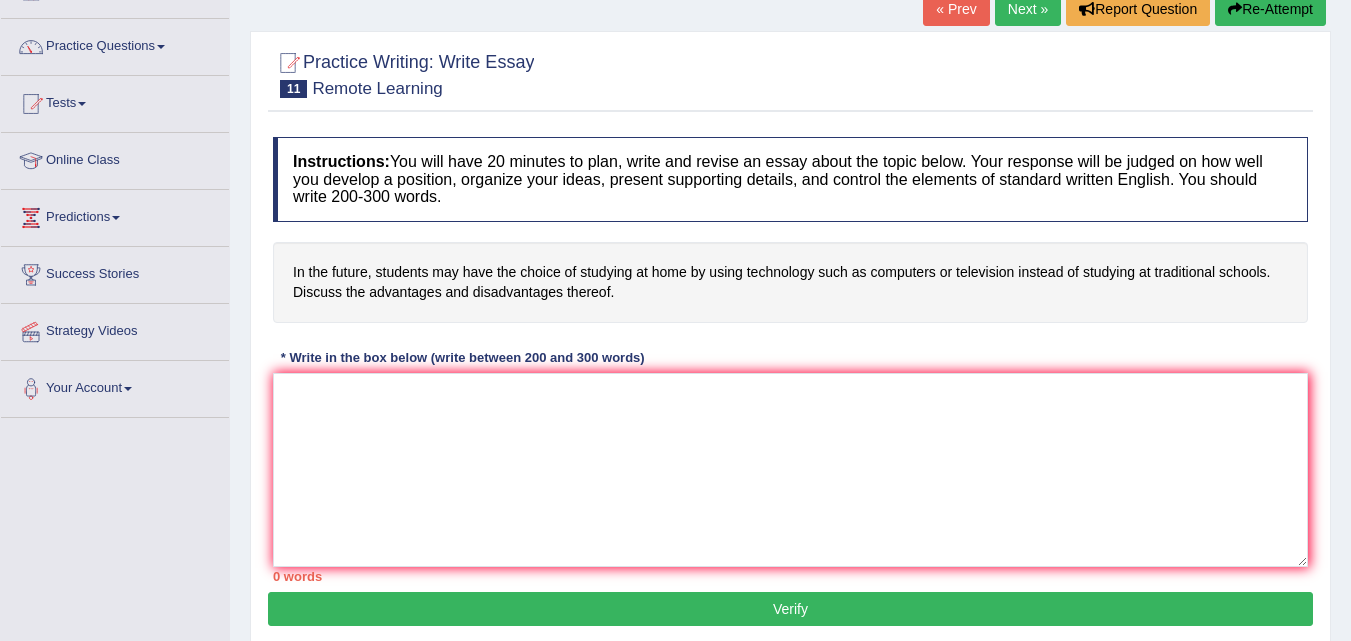 drag, startPoint x: 1365, startPoint y: 127, endPoint x: 1365, endPoint y: 216, distance: 89 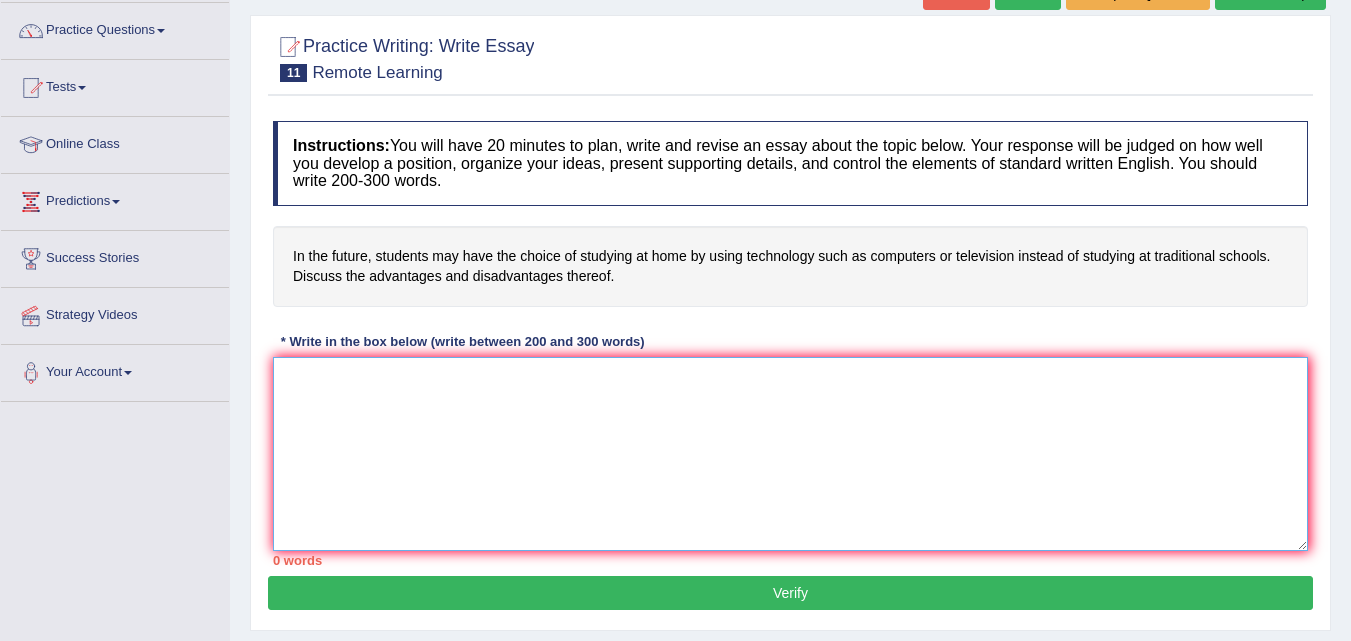 click at bounding box center (790, 454) 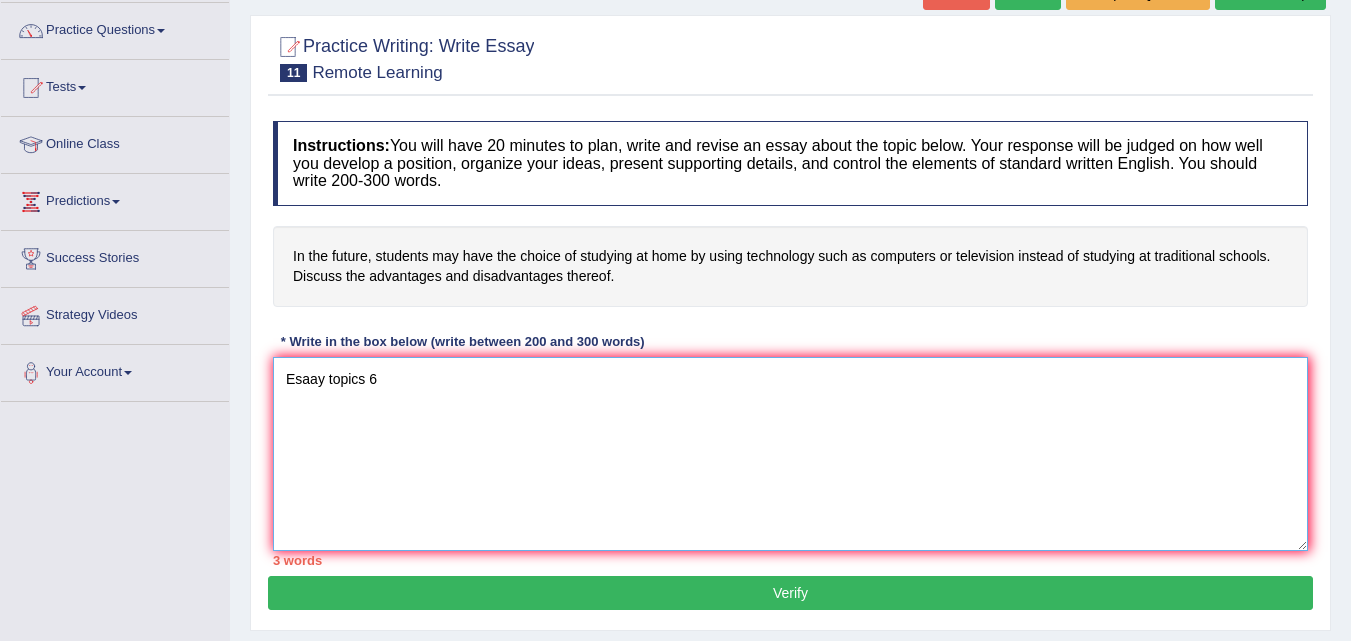 scroll, scrollTop: 26, scrollLeft: 0, axis: vertical 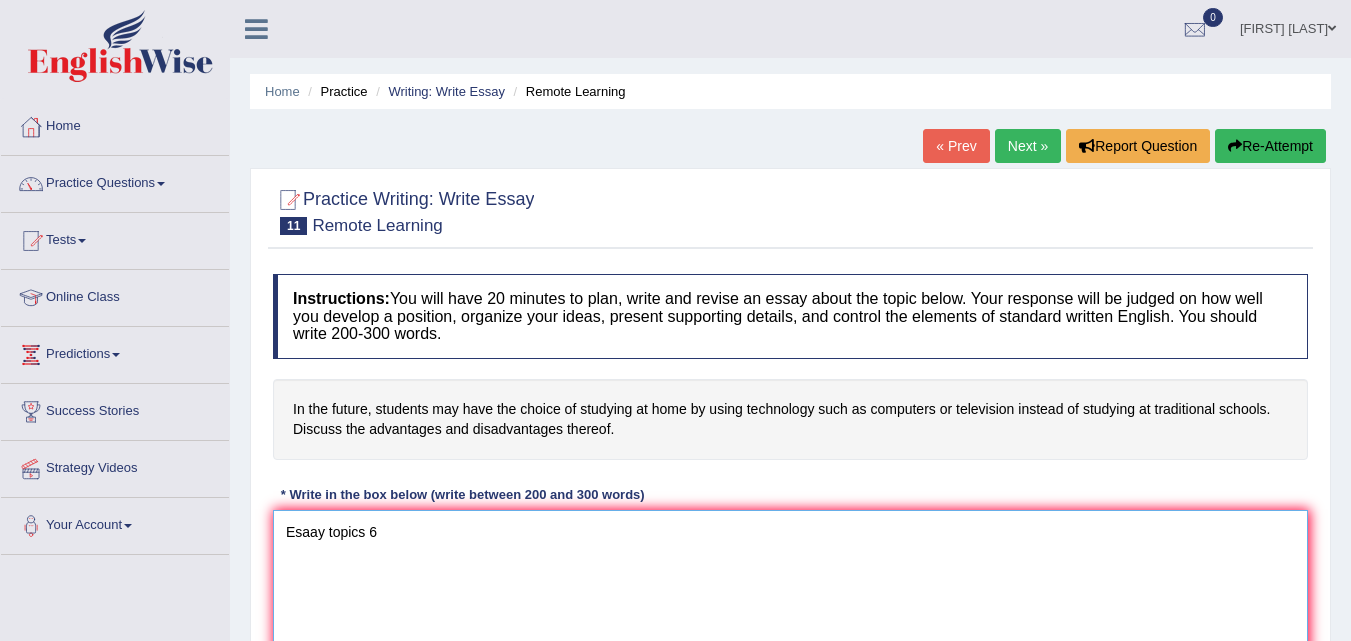 type on "Esaay topics 6" 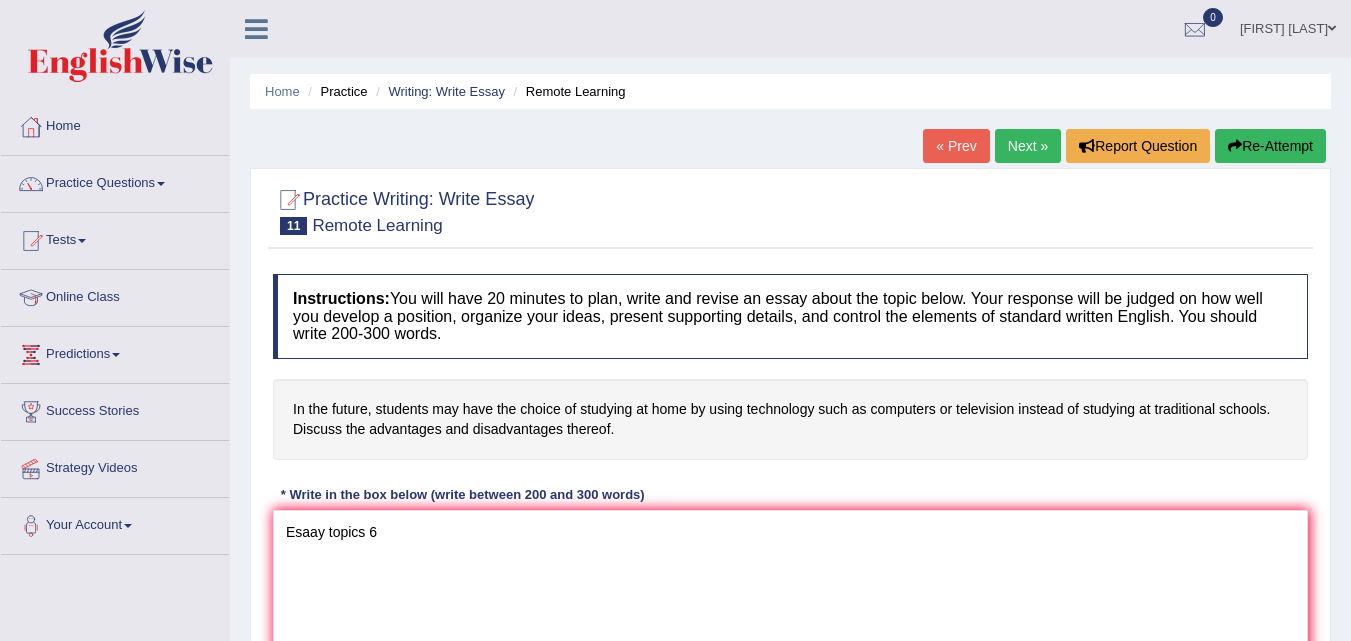 click on "Writing: Write Essay" at bounding box center [438, 91] 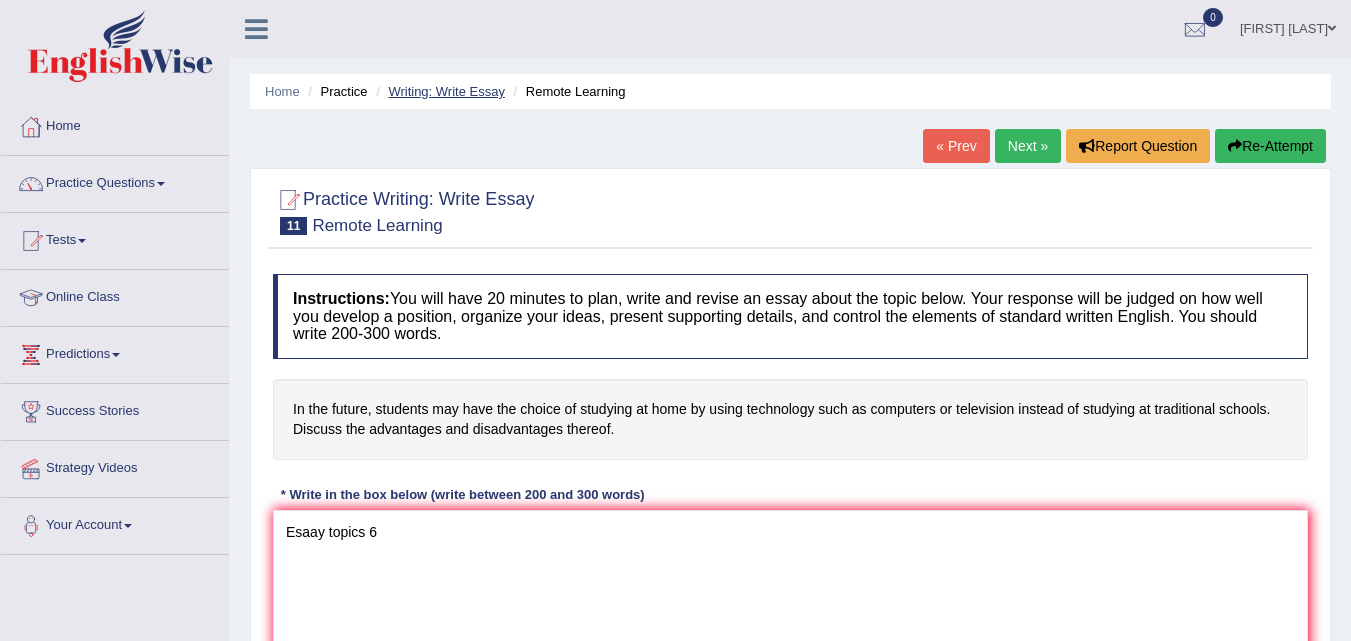click on "Writing: Write Essay" at bounding box center (446, 91) 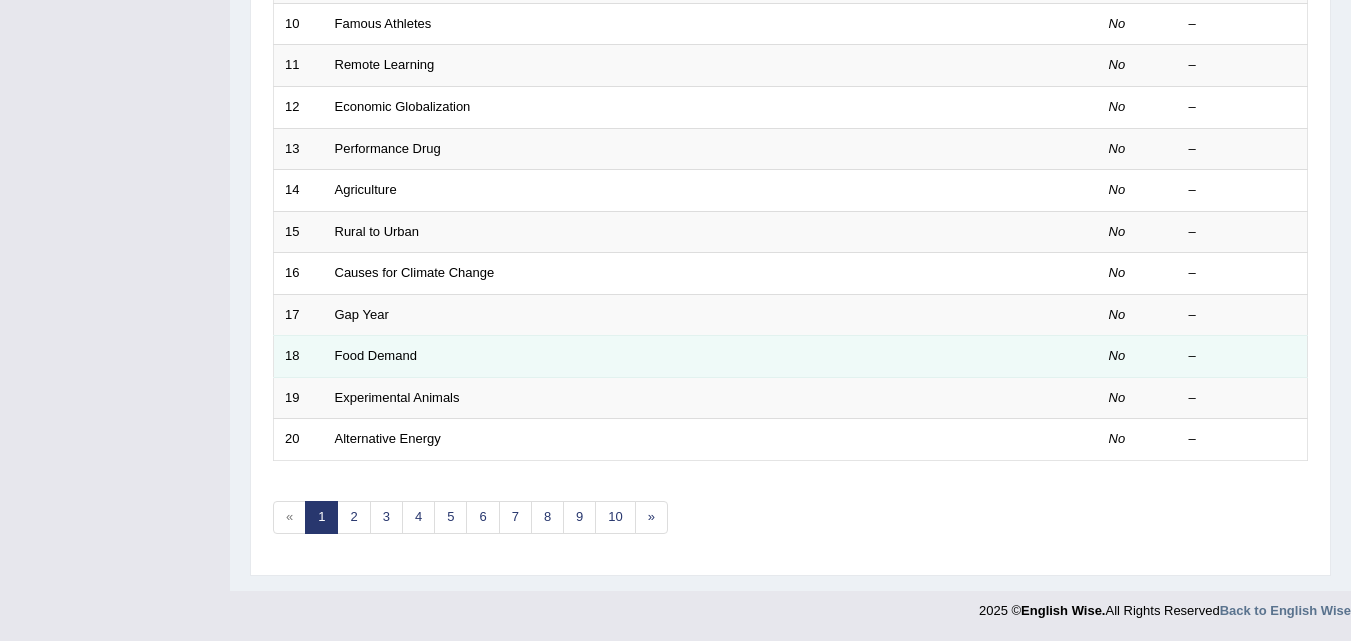 scroll, scrollTop: 683, scrollLeft: 0, axis: vertical 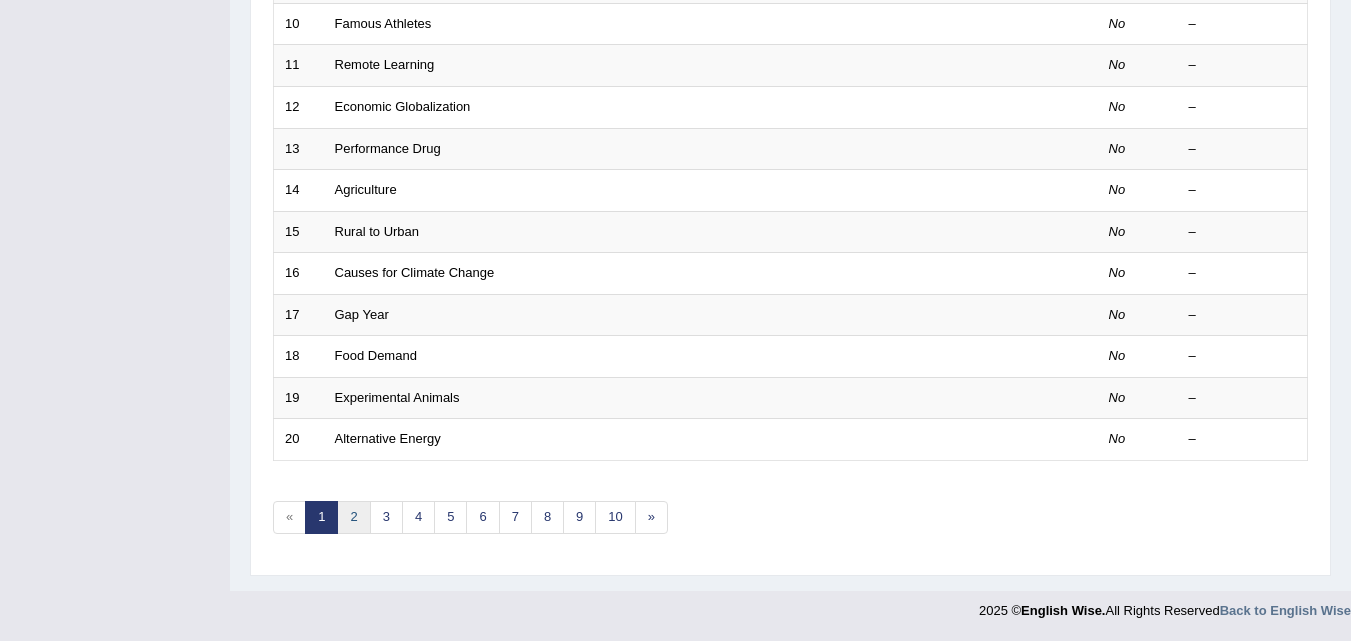 click on "2" at bounding box center (353, 517) 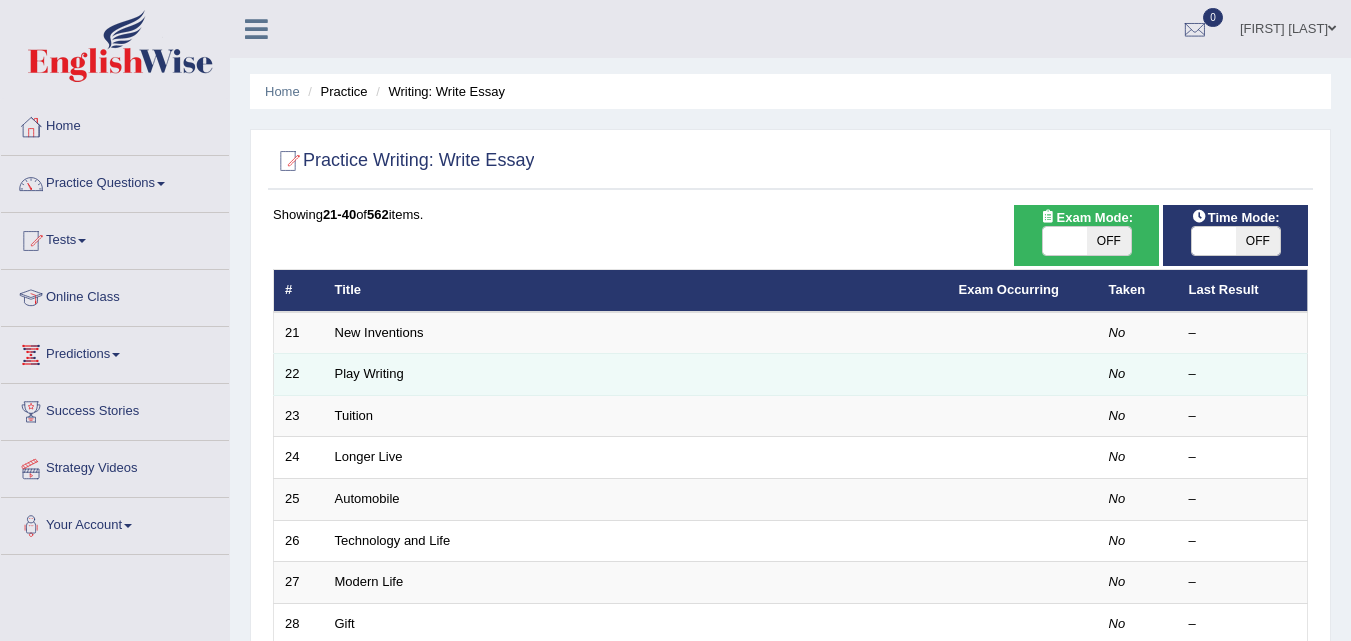 scroll, scrollTop: 0, scrollLeft: 0, axis: both 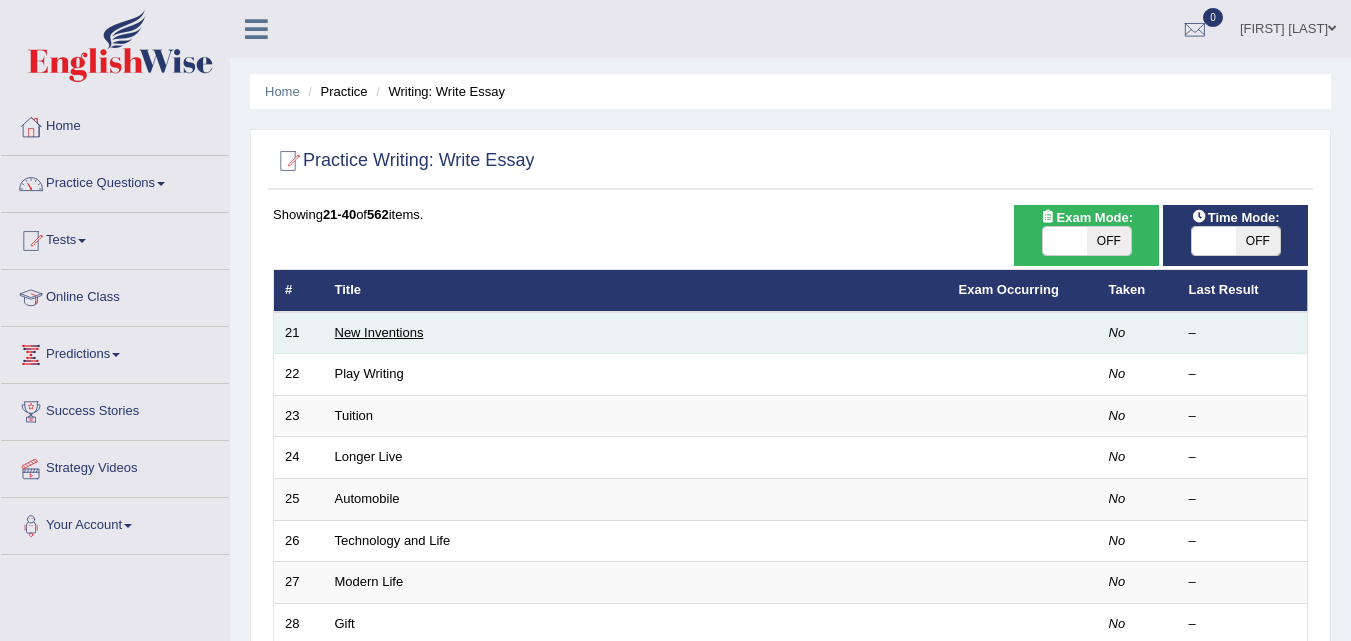 click on "New Inventions" at bounding box center [379, 332] 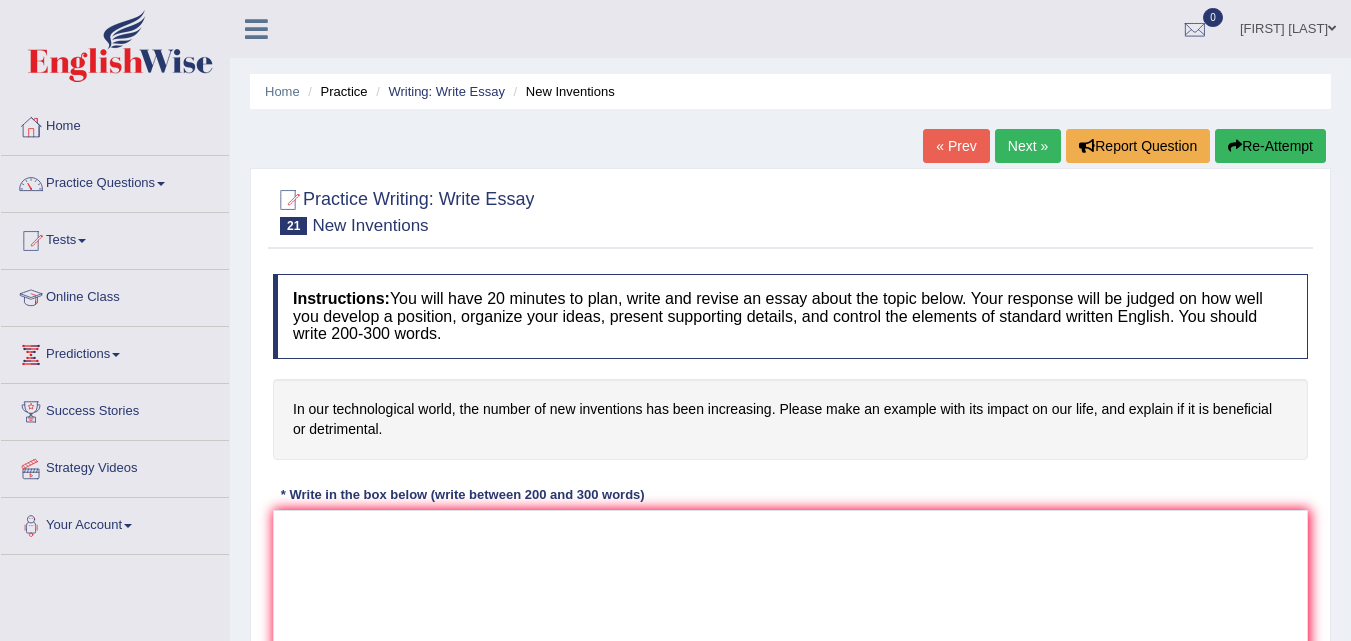 scroll, scrollTop: 0, scrollLeft: 0, axis: both 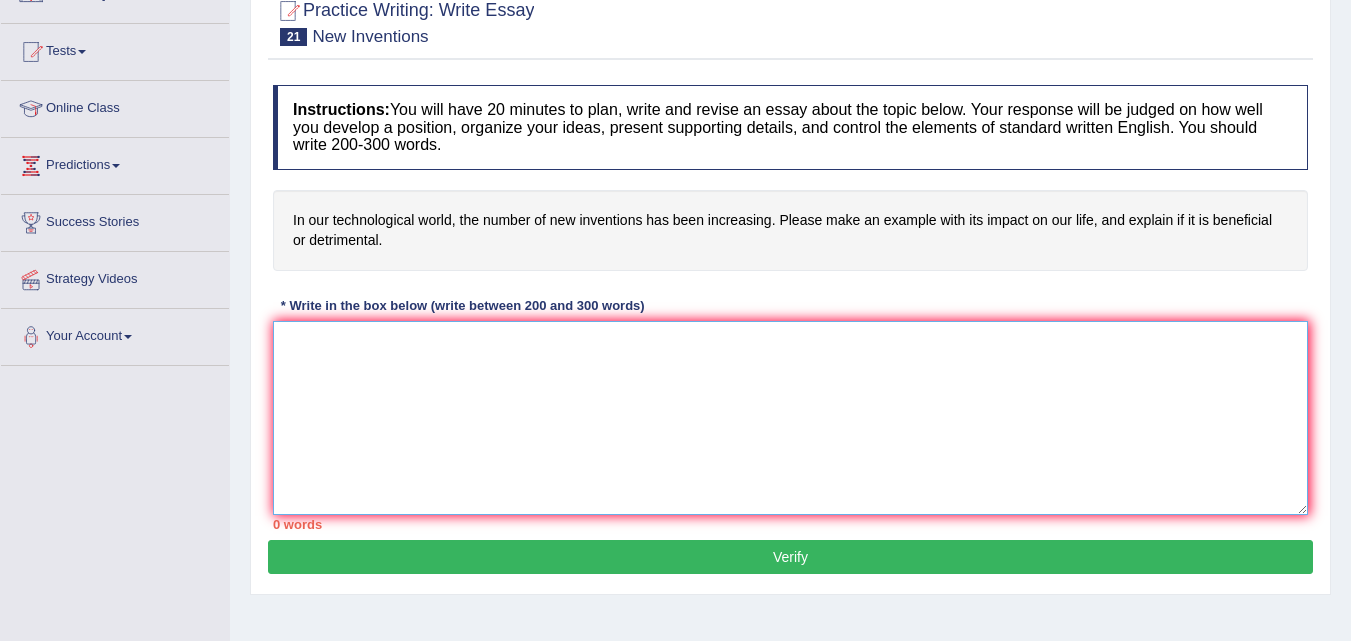 click at bounding box center [790, 418] 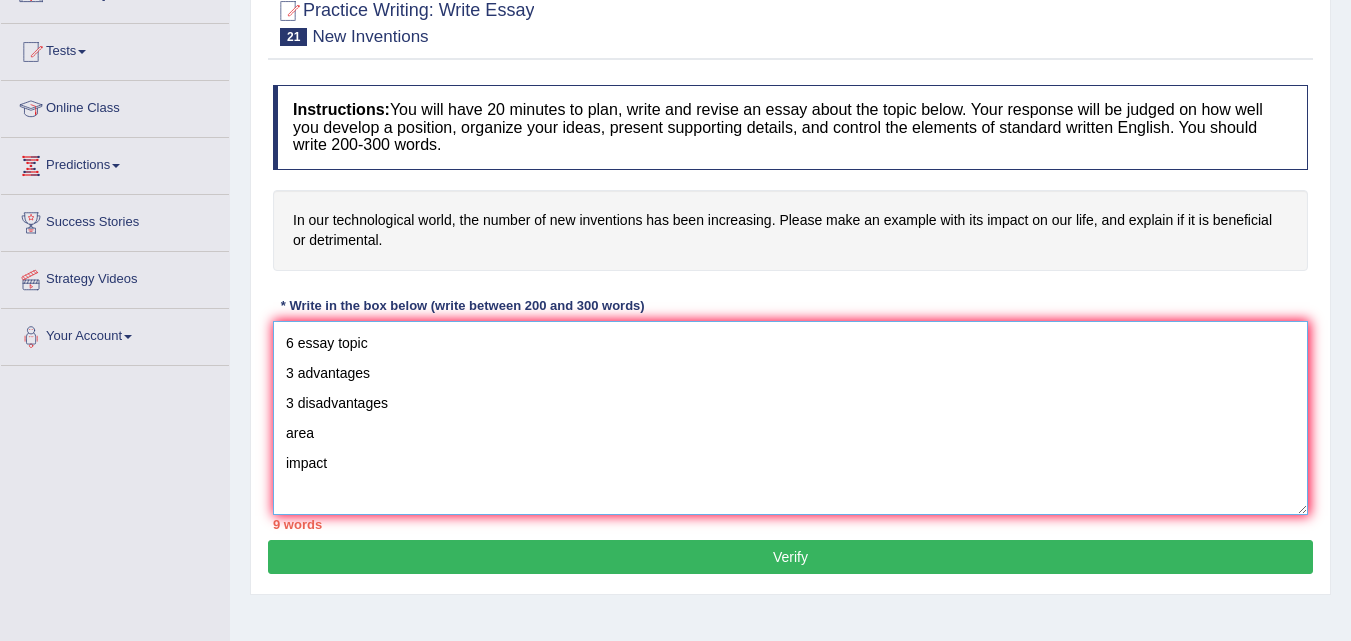 type on "6 essay topic
3 advantages
3 disadvantages
area
impact" 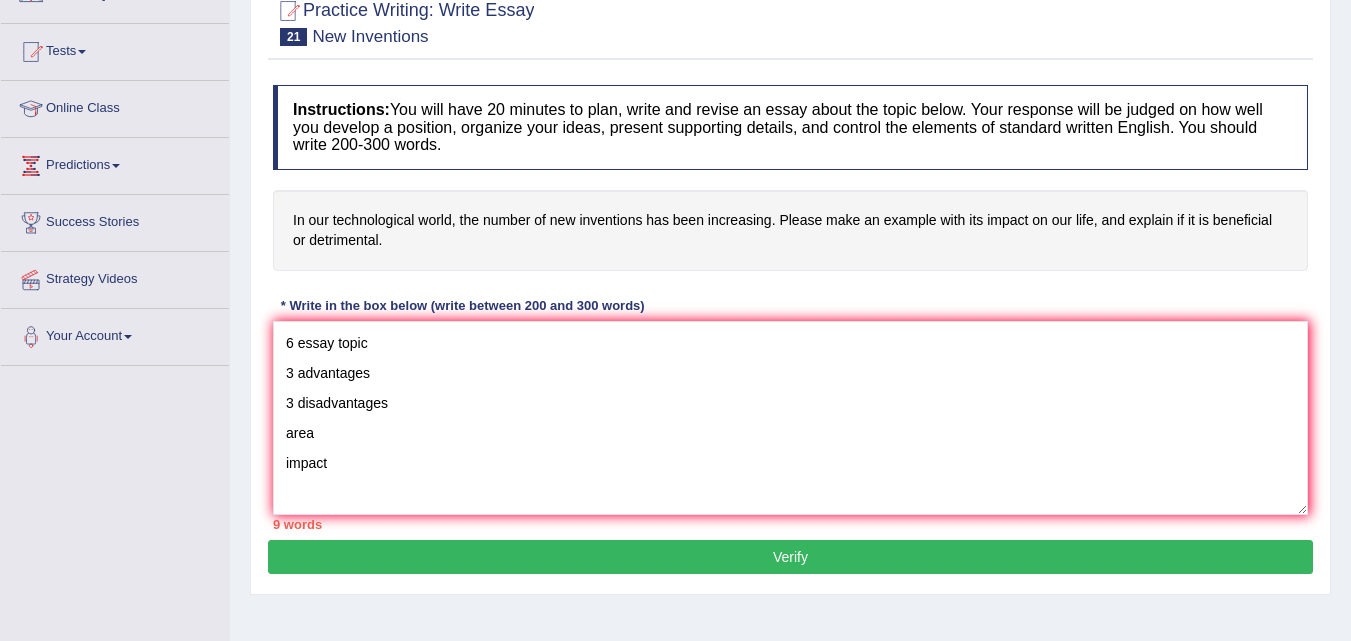 drag, startPoint x: 900, startPoint y: 218, endPoint x: 967, endPoint y: 222, distance: 67.11929 